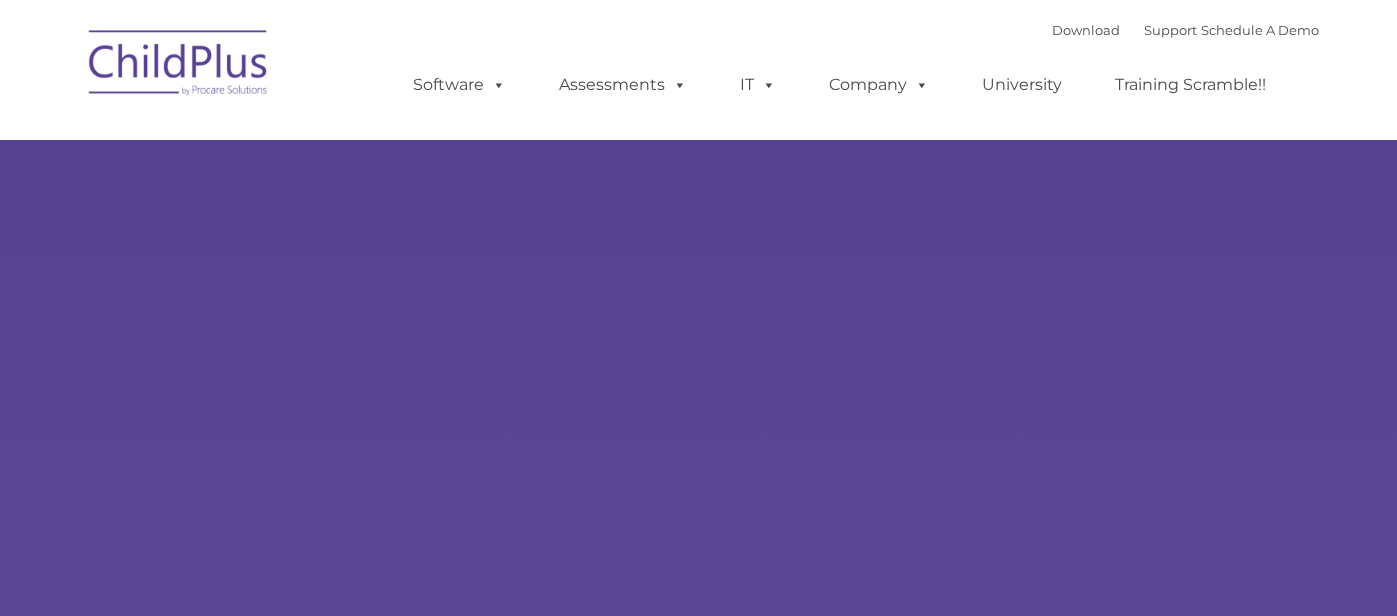 scroll, scrollTop: 0, scrollLeft: 0, axis: both 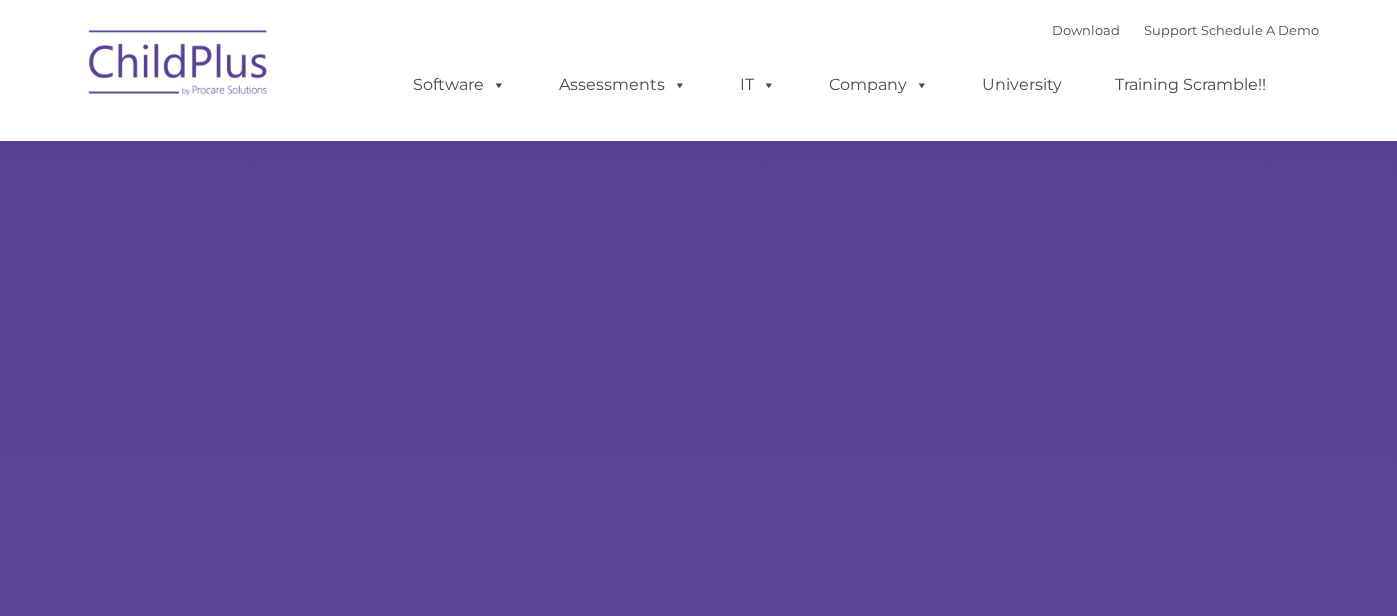select on "MEDIUM" 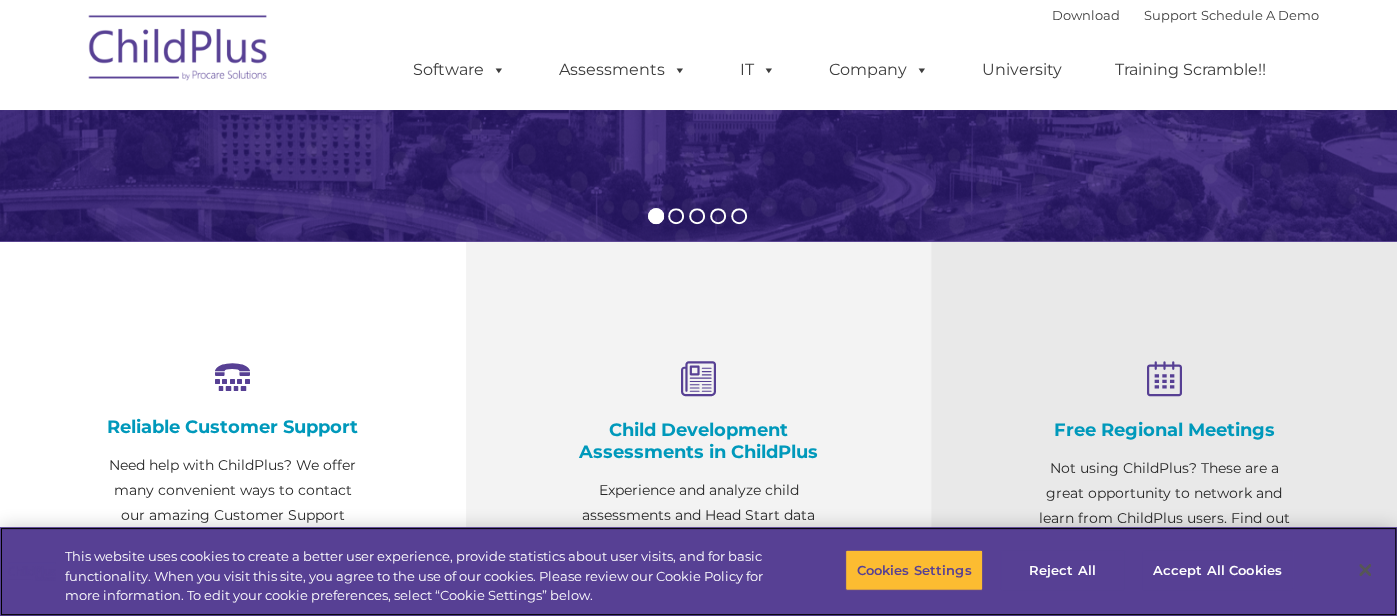 scroll, scrollTop: 538, scrollLeft: 0, axis: vertical 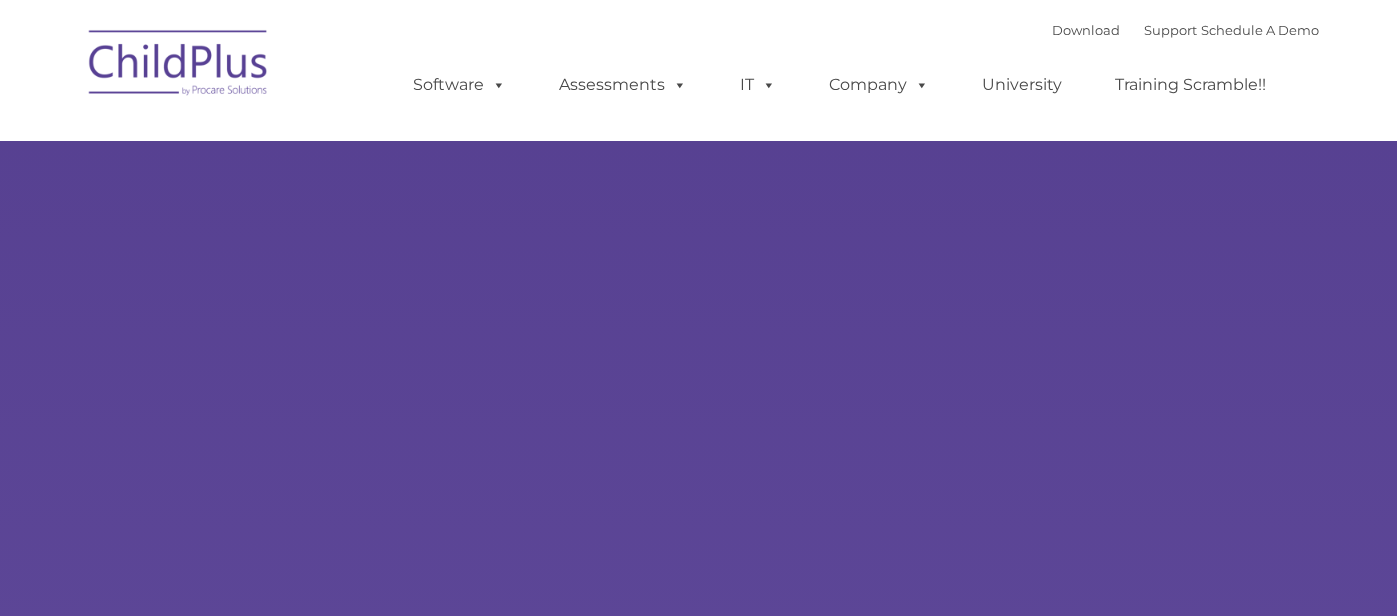select on "MEDIUM" 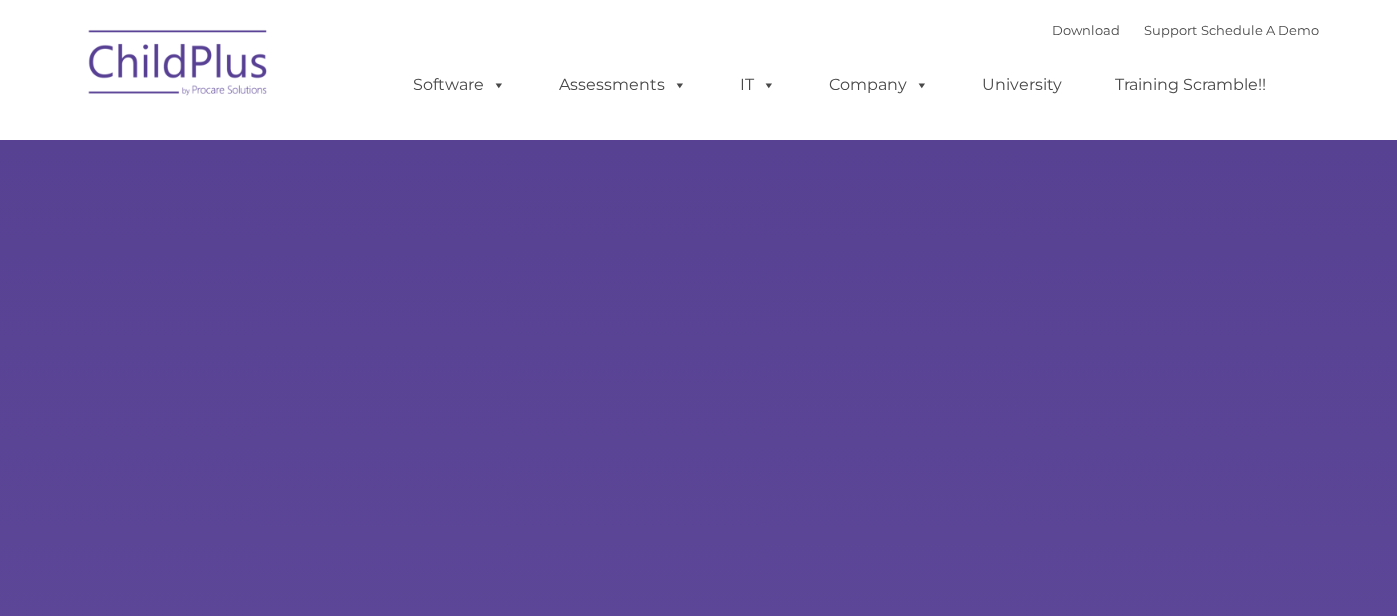 scroll, scrollTop: 0, scrollLeft: 0, axis: both 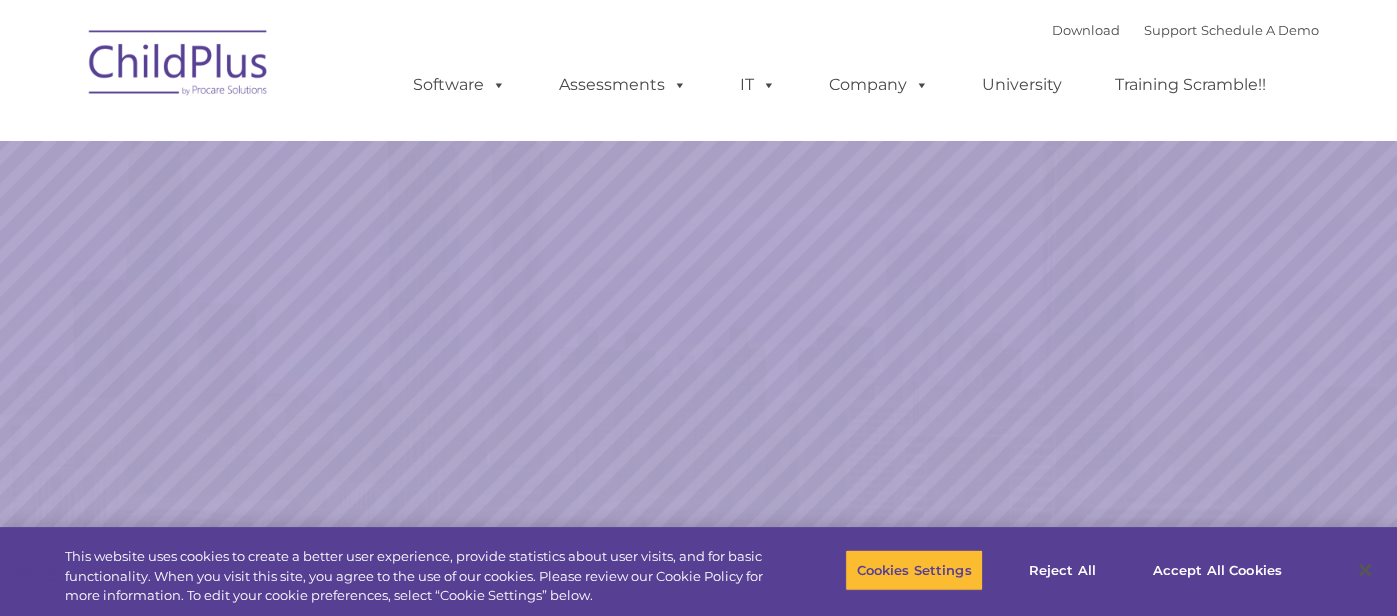 select on "MEDIUM" 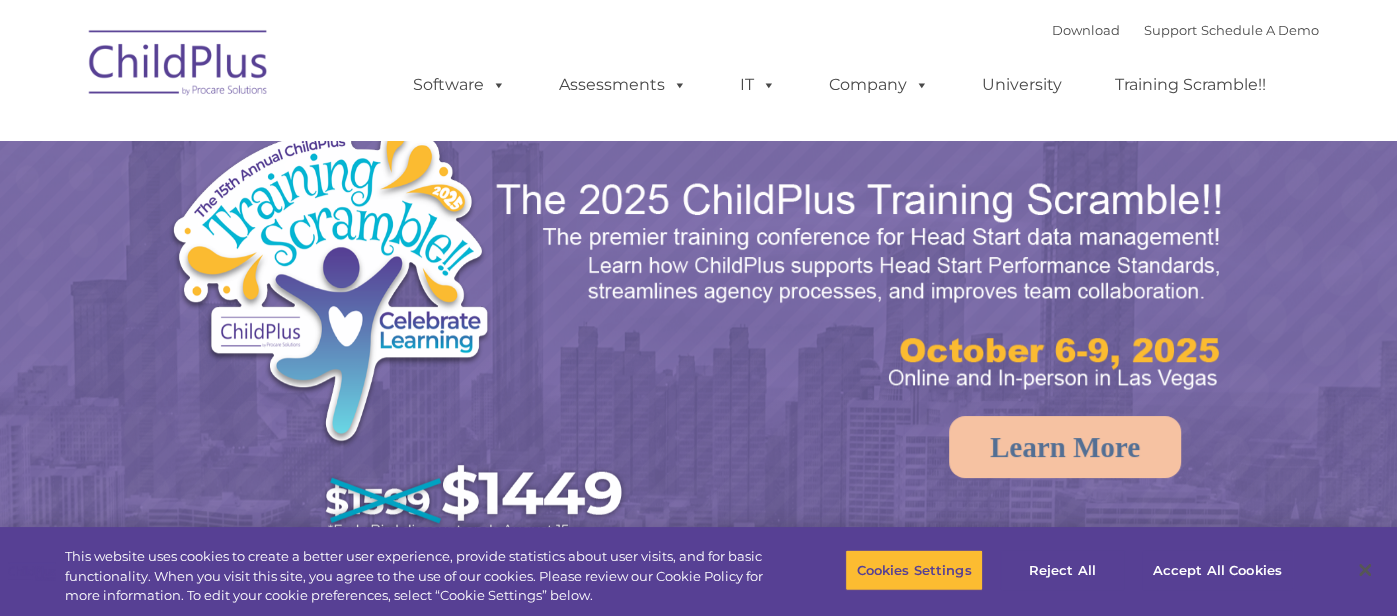 scroll, scrollTop: 0, scrollLeft: 0, axis: both 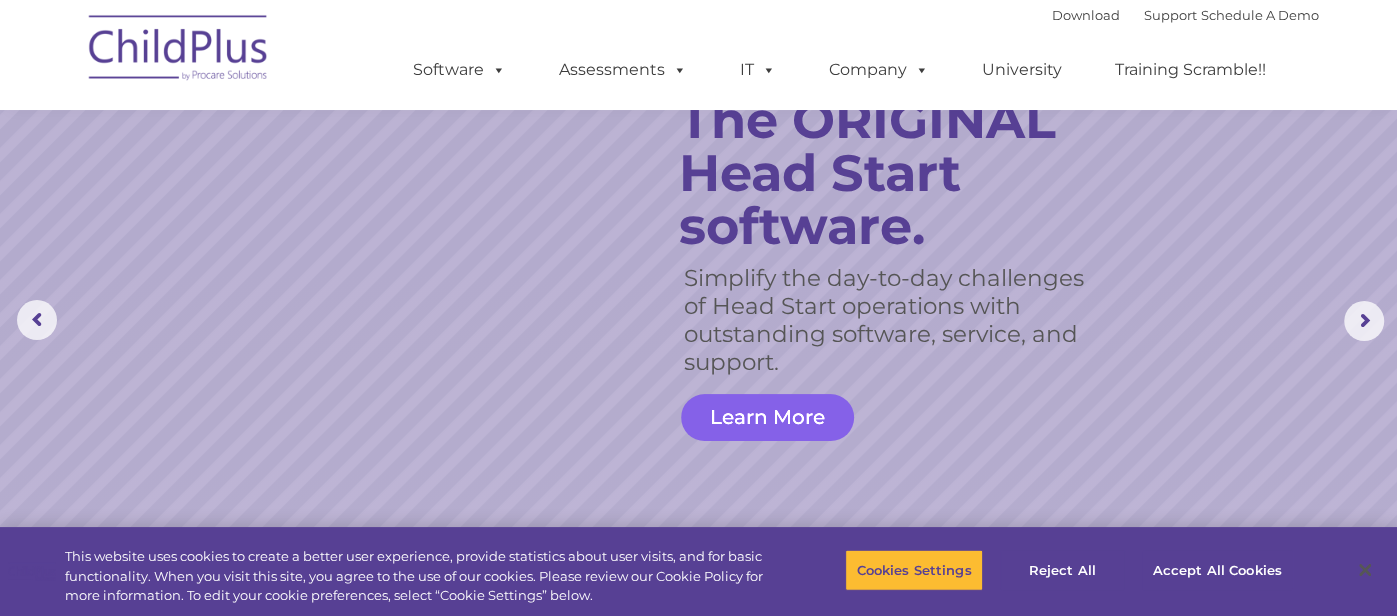 click on "Learn More" at bounding box center [767, 417] 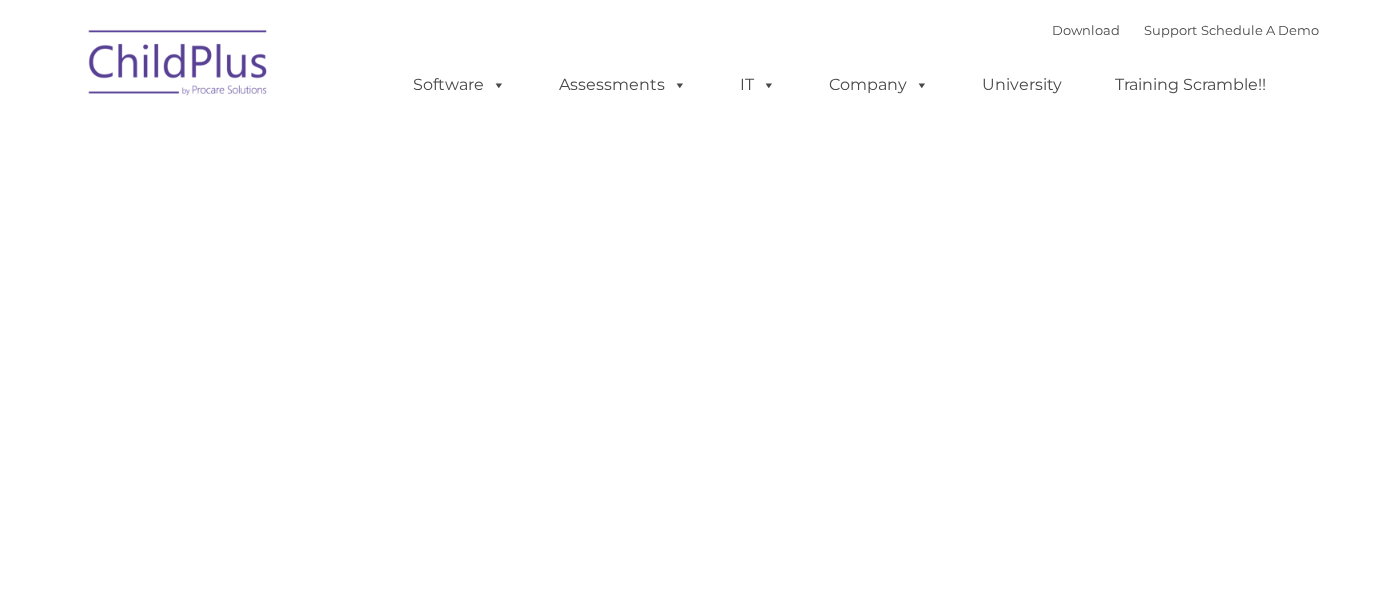 scroll, scrollTop: 0, scrollLeft: 0, axis: both 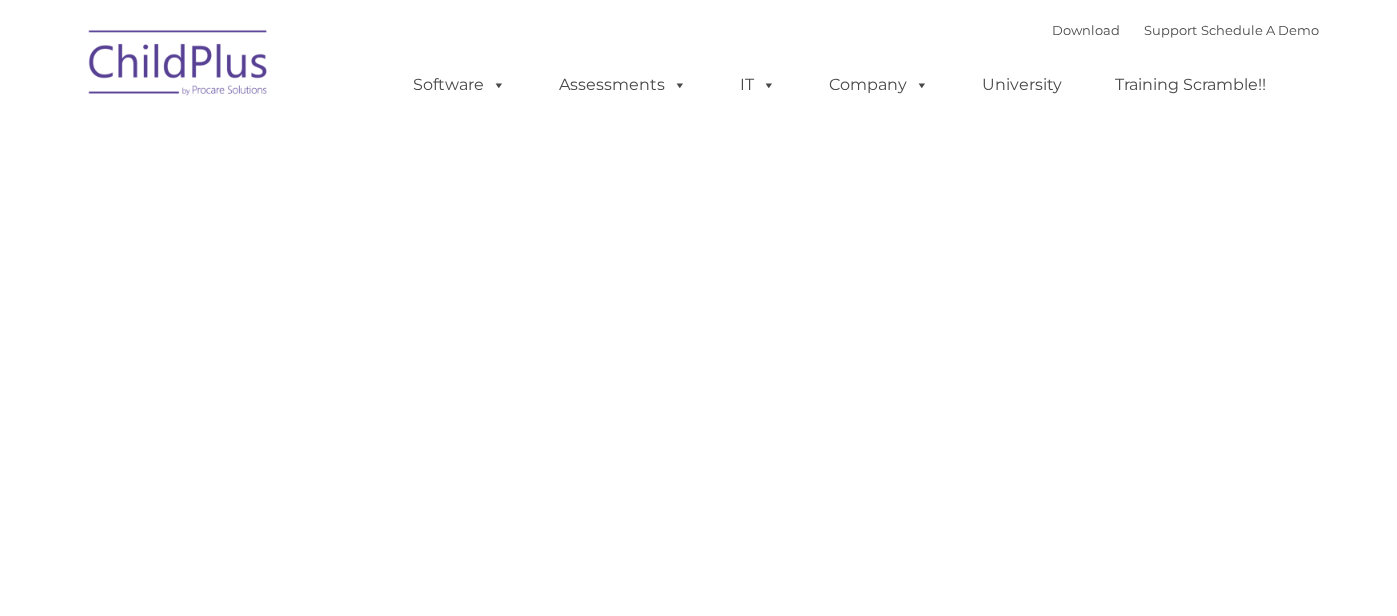type on "" 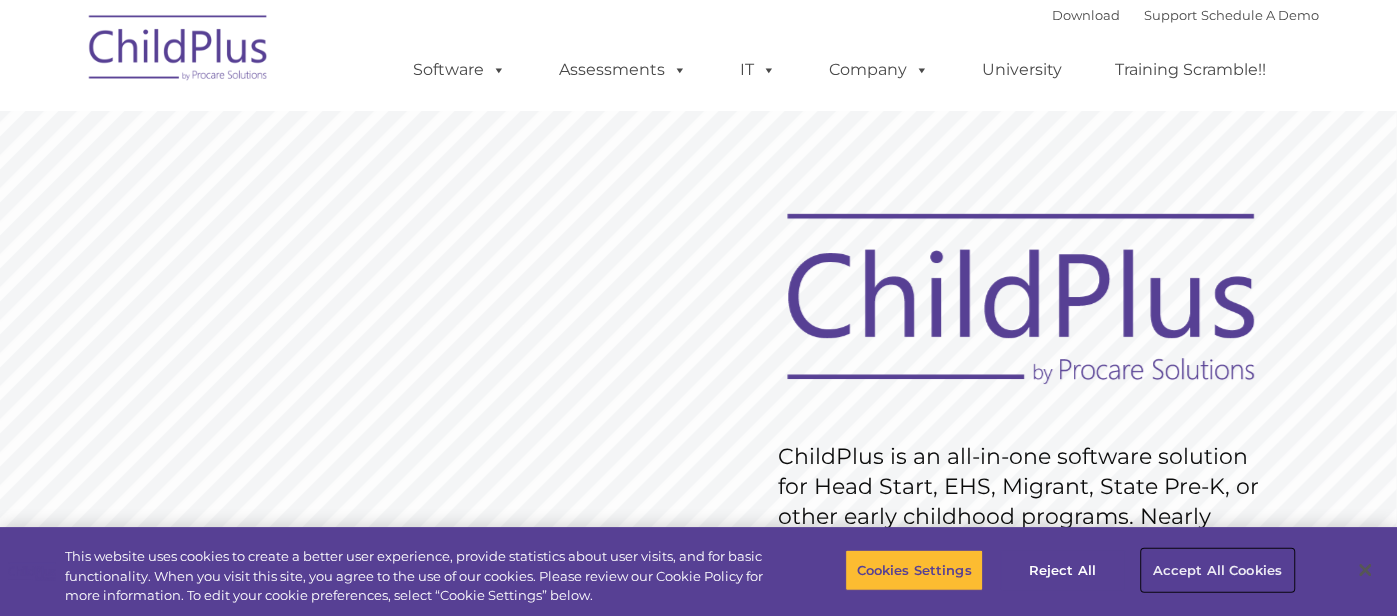 click on "Accept All Cookies" at bounding box center [1217, 570] 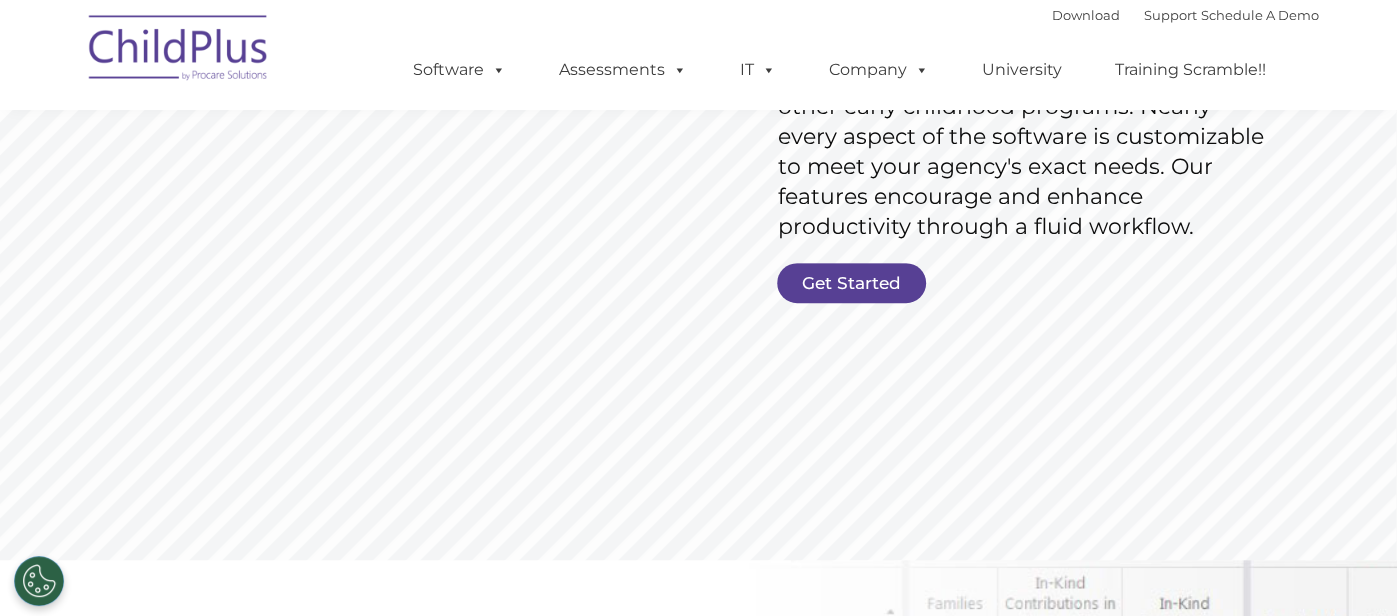 scroll, scrollTop: 413, scrollLeft: 0, axis: vertical 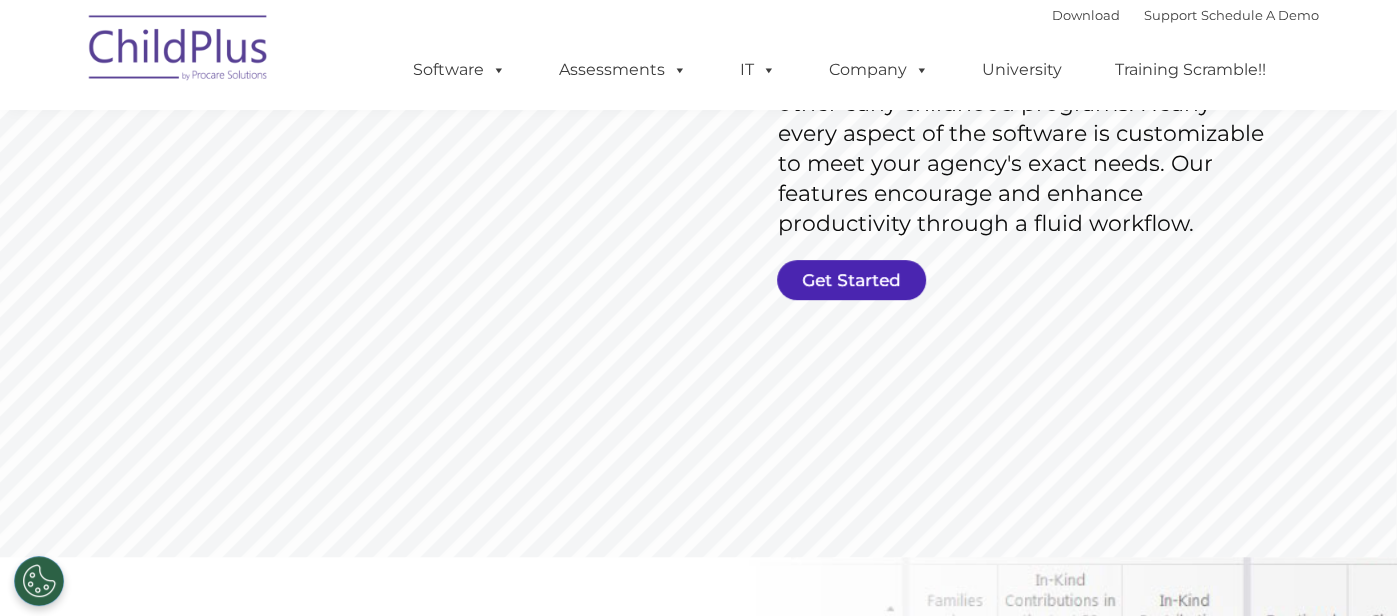 click on "Get Started" at bounding box center [851, 280] 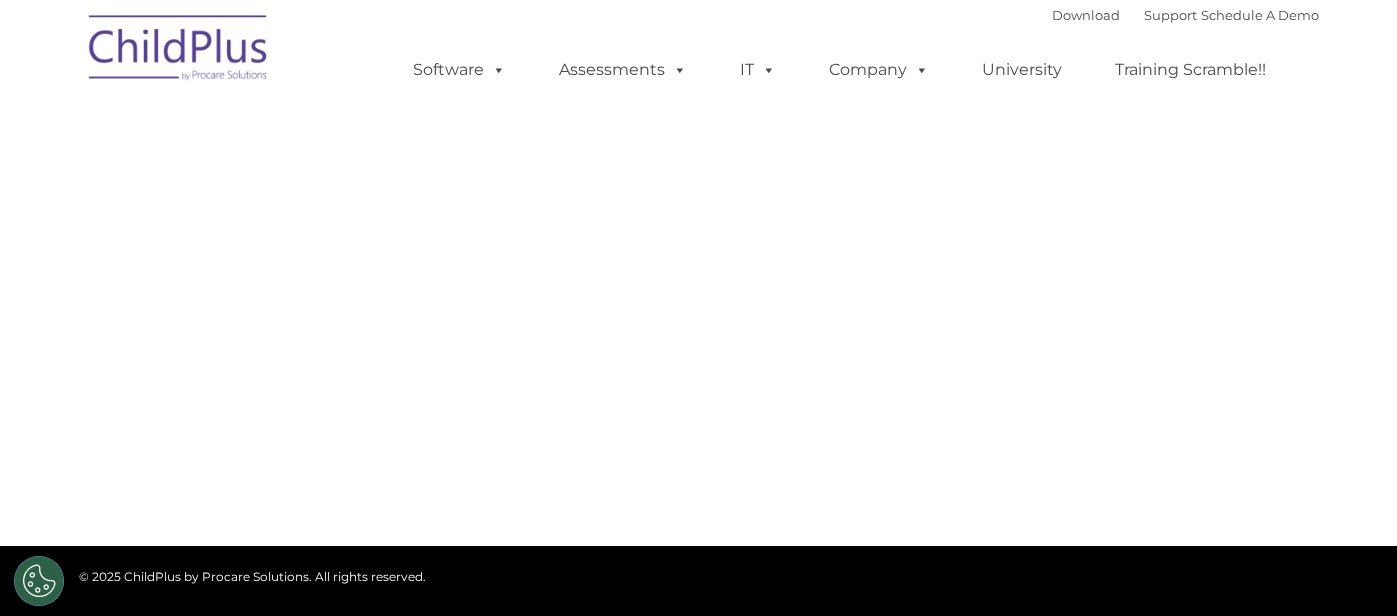 scroll, scrollTop: 0, scrollLeft: 0, axis: both 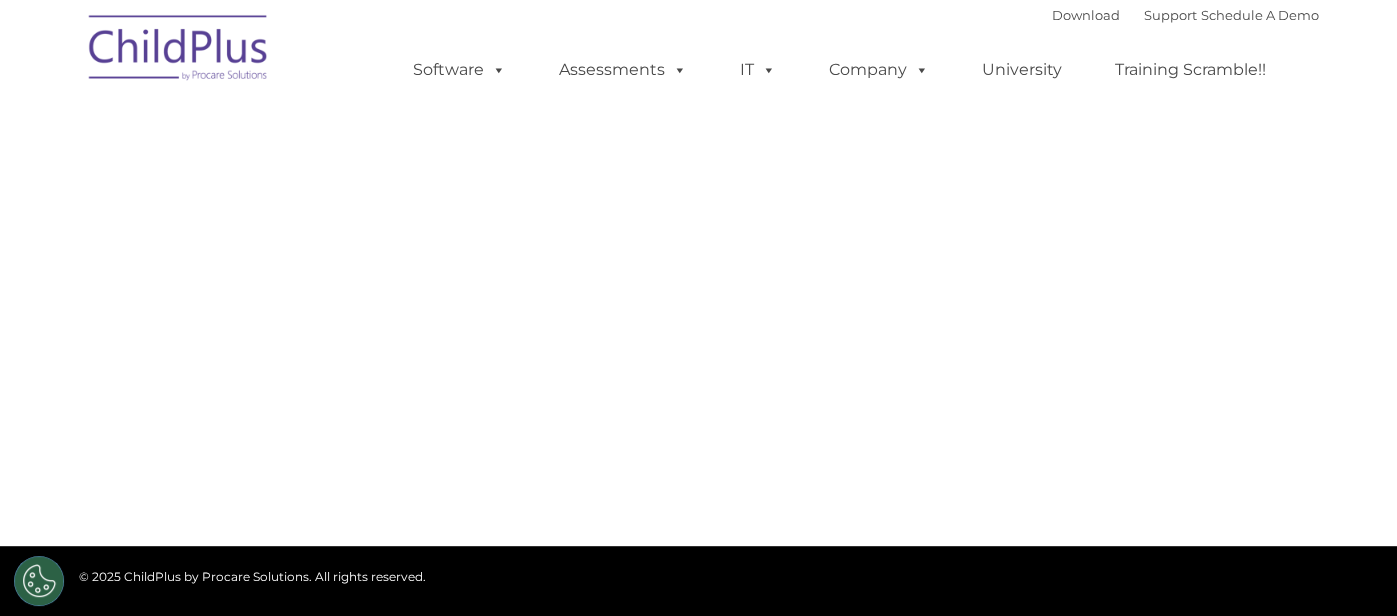 select on "MEDIUM" 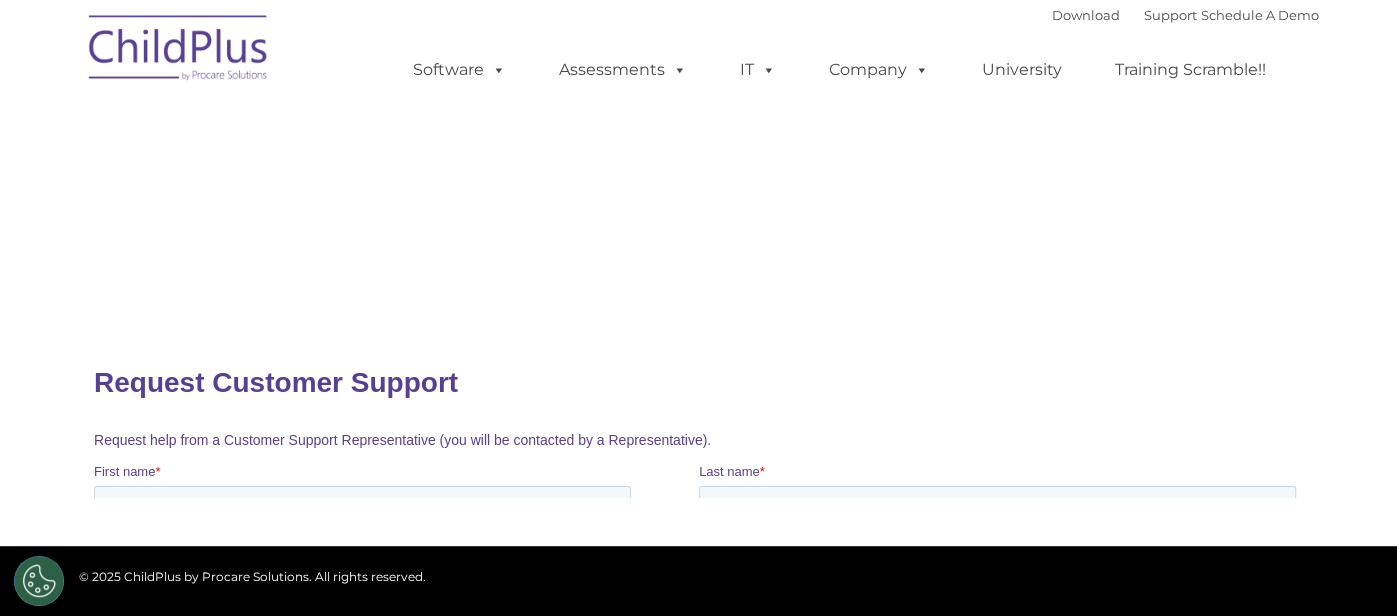 scroll, scrollTop: 0, scrollLeft: 0, axis: both 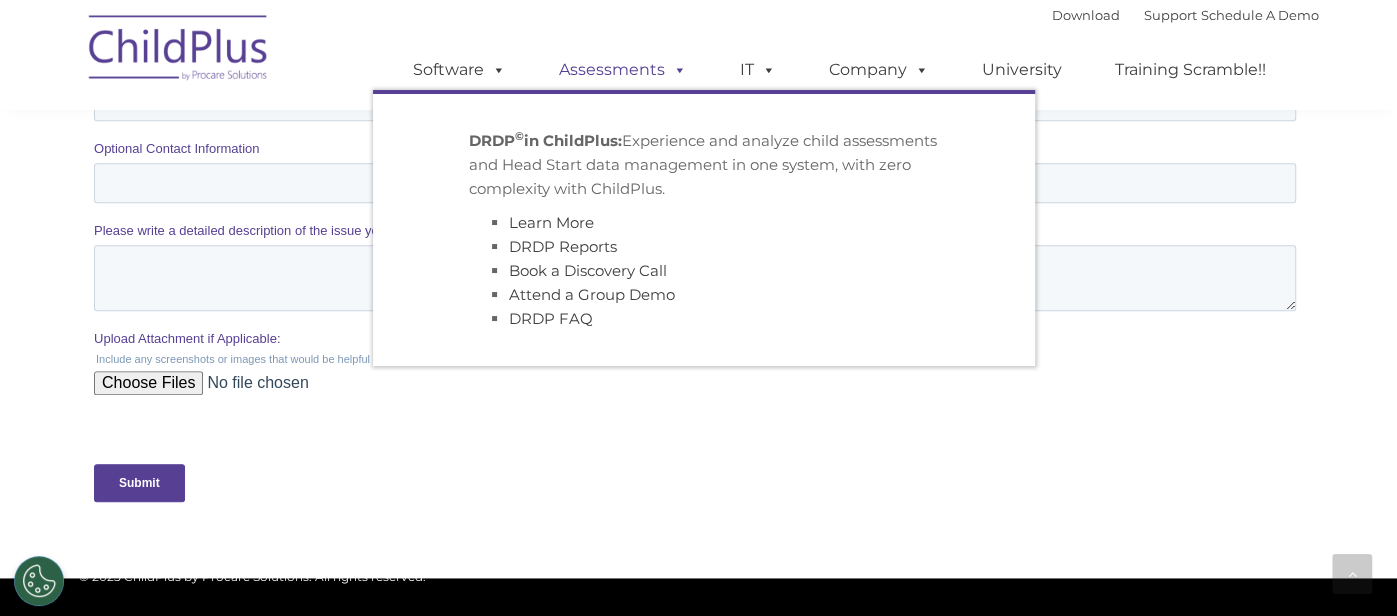 click on "Assessments" at bounding box center [623, 70] 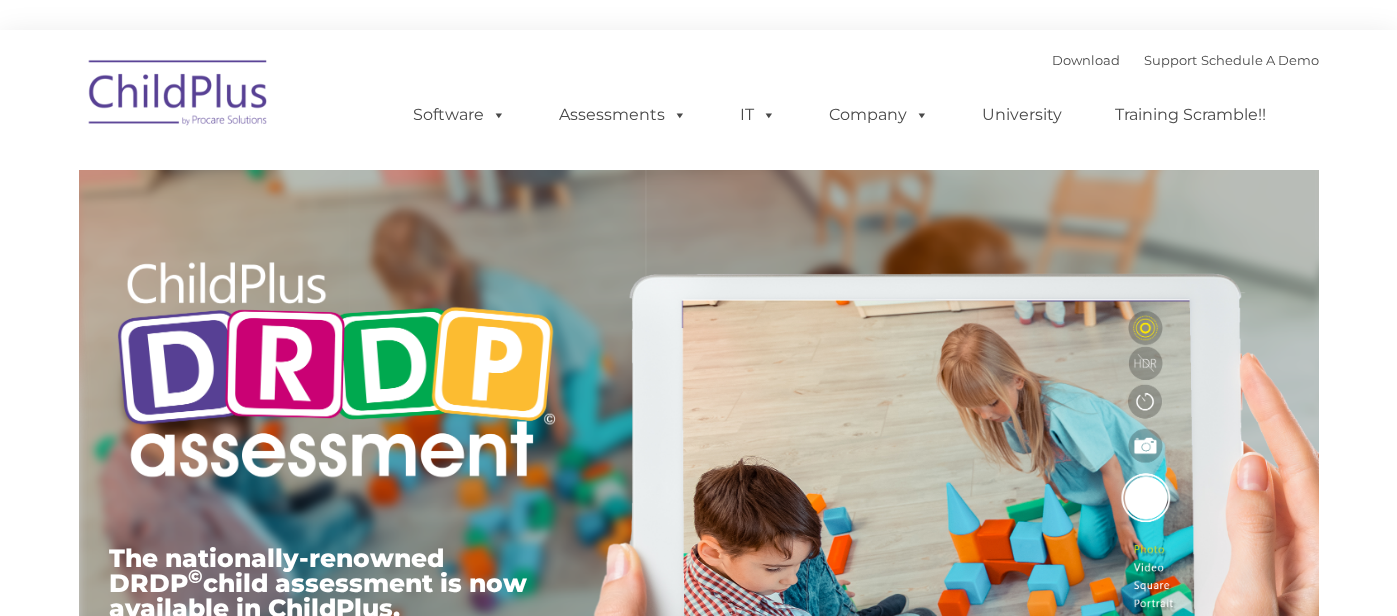 click on "Software
ChildPlus:  The original and most widely-used Head Start data management system with over 35 years of experience providing software, service, and support.
Learn More
Features
Schedule A Demo
Getting Started
Assessments
DRDP ©  in ChildPlus:  Experience and analyze child assessments and Head Start data management in one system, with zero complexity with ChildPlus.
Learn More
DRDP Reports
Book a Discovery Call
Attend a Group Demo
DRDP FAQ
IT
Hosting Security System Requirements Download Software Policy
Company
Events Account Help Regional User Groups Contact Us
University Training Scramble!!" at bounding box center (846, 115) 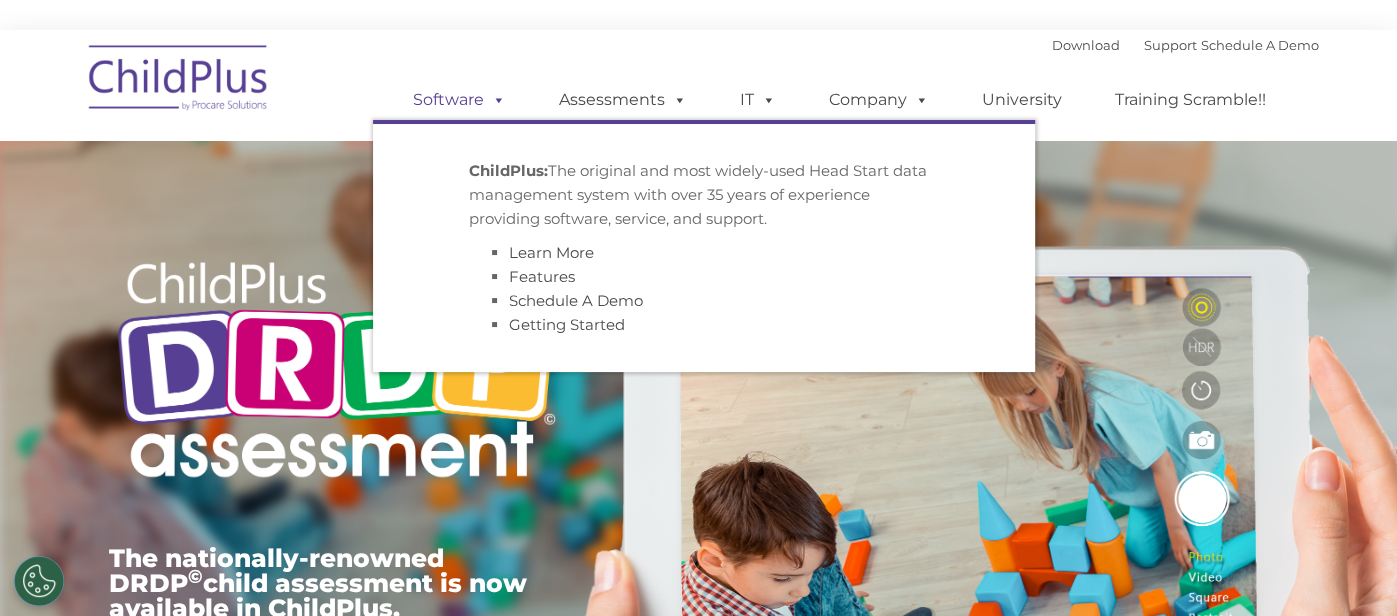 click on "Software" at bounding box center (459, 100) 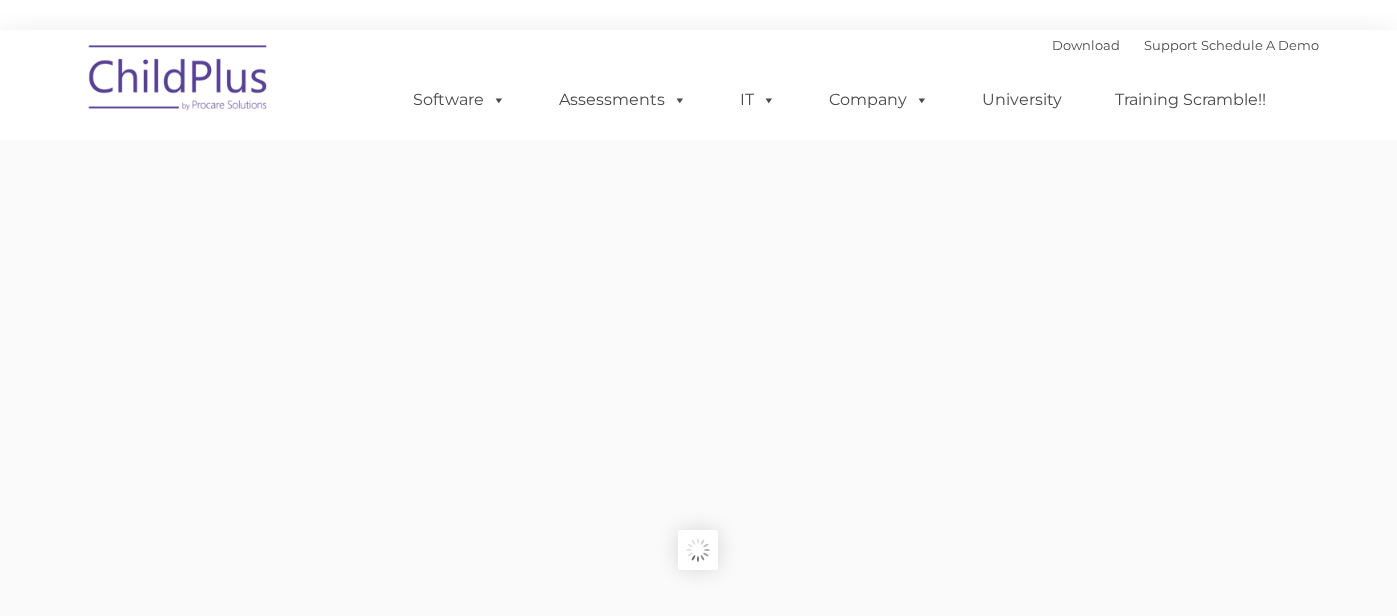 scroll, scrollTop: 0, scrollLeft: 0, axis: both 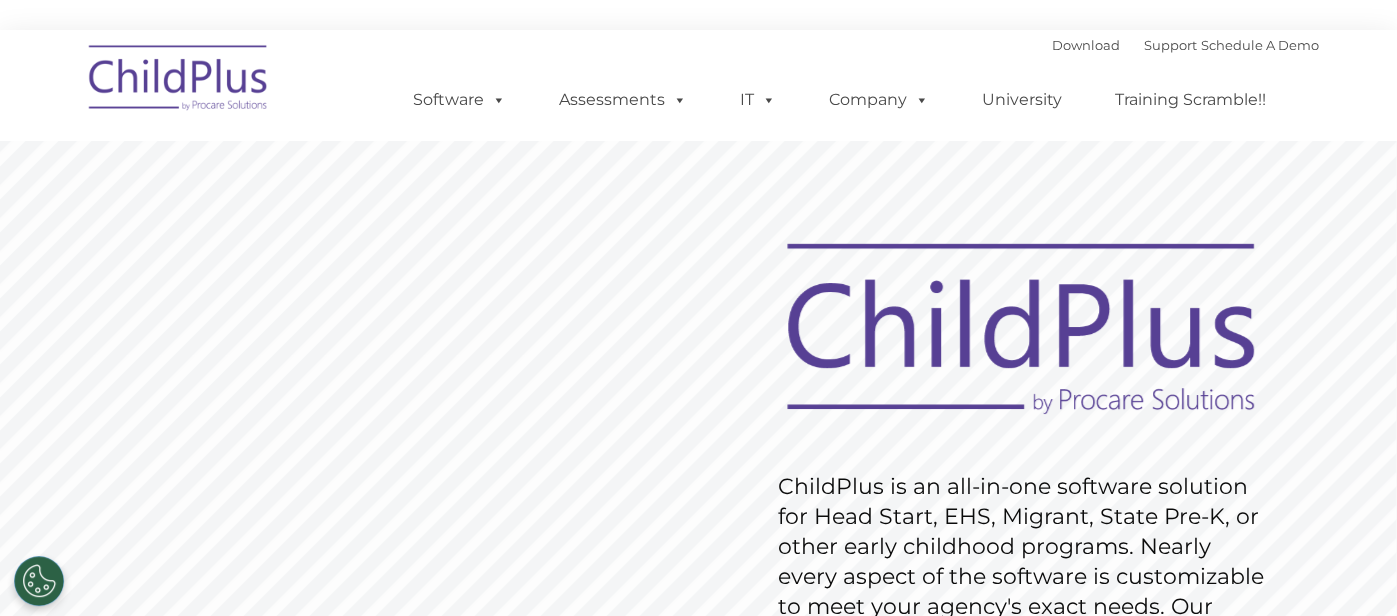 click on "IT" at bounding box center (758, 100) 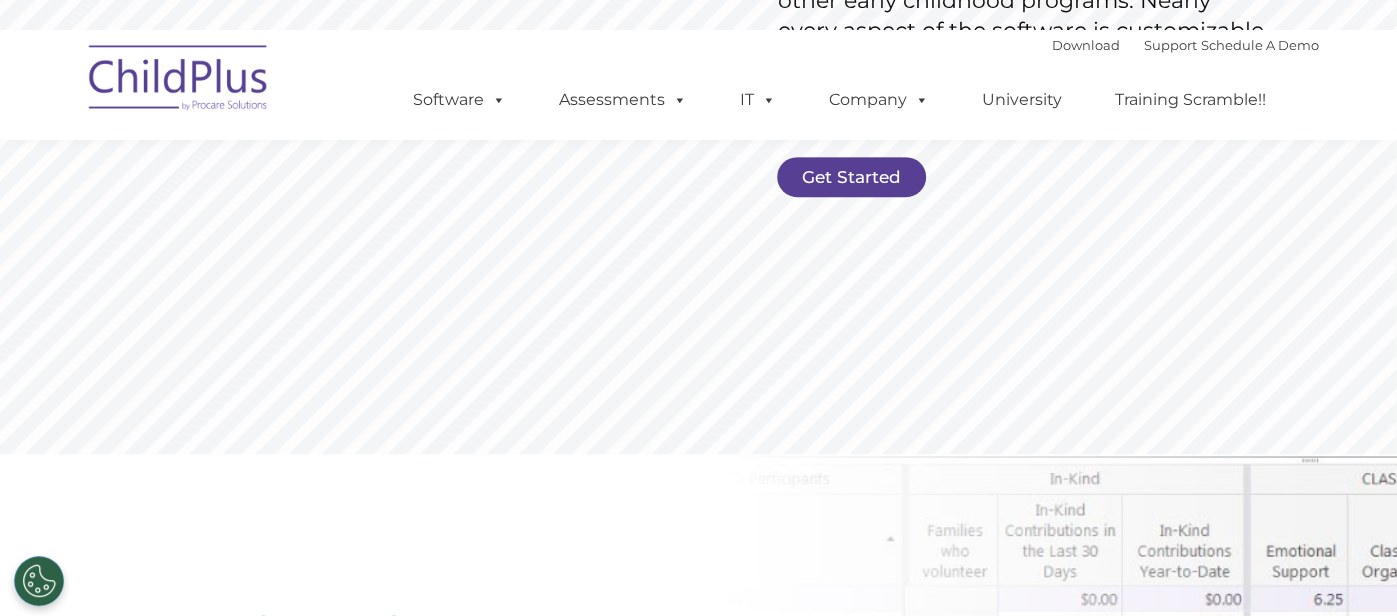 scroll, scrollTop: 551, scrollLeft: 0, axis: vertical 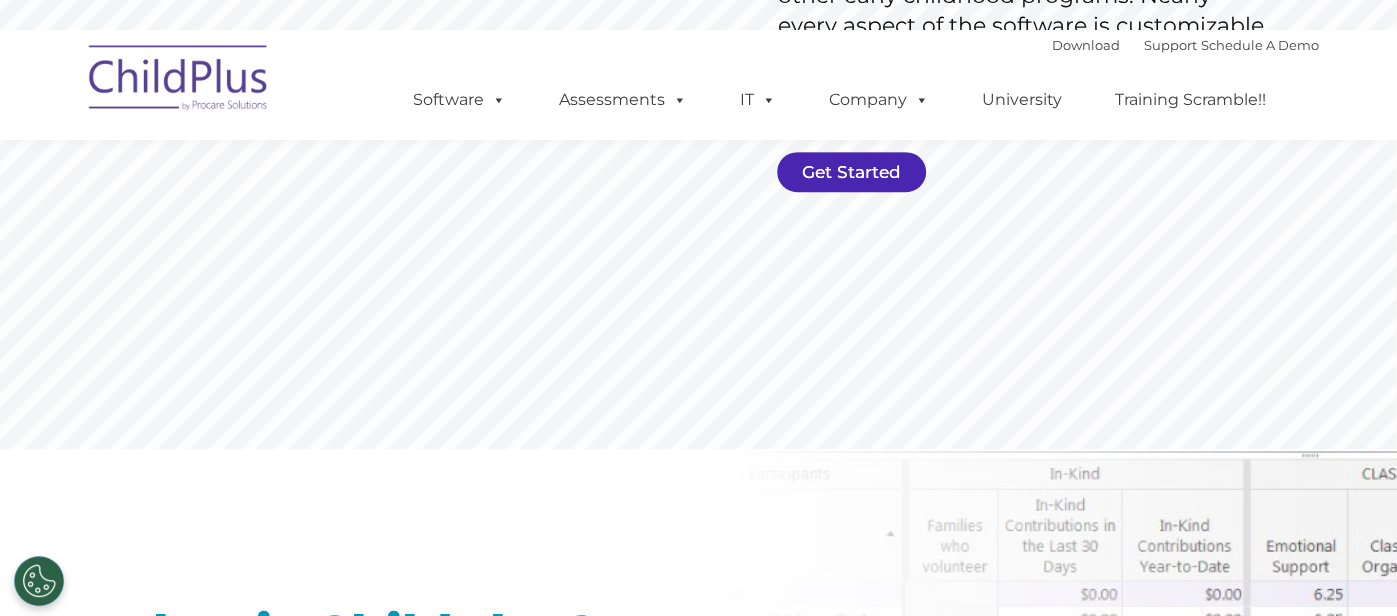 click on "Get Started" at bounding box center [851, 172] 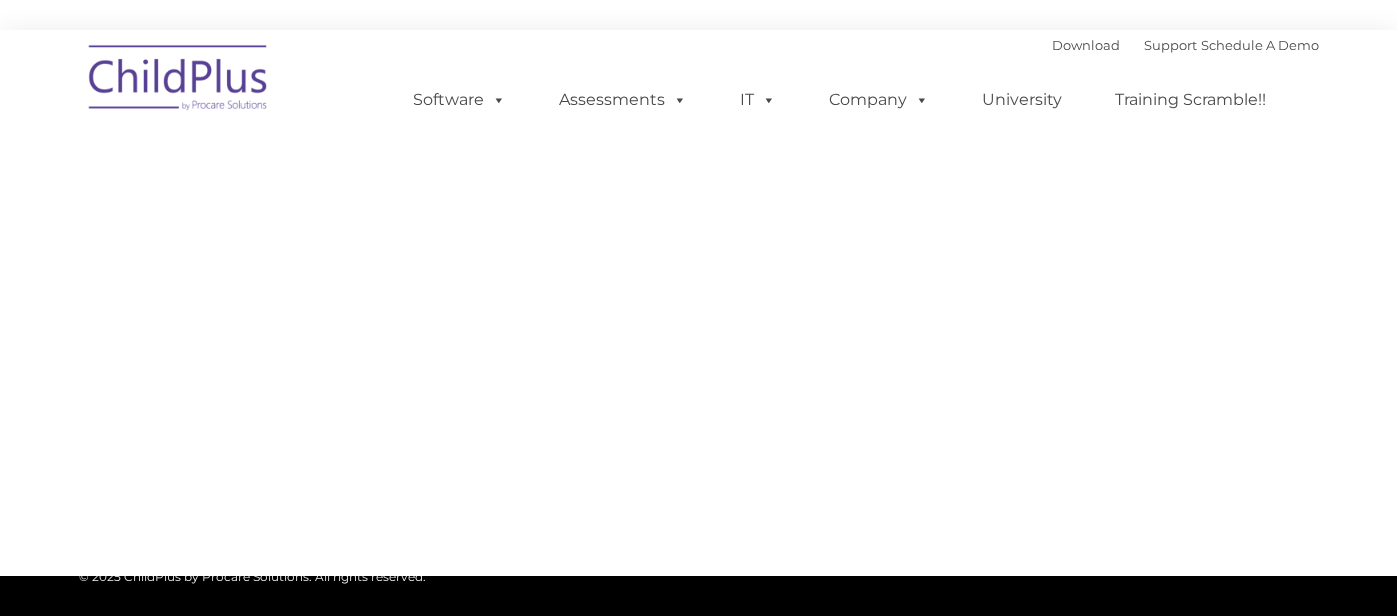 scroll, scrollTop: 0, scrollLeft: 0, axis: both 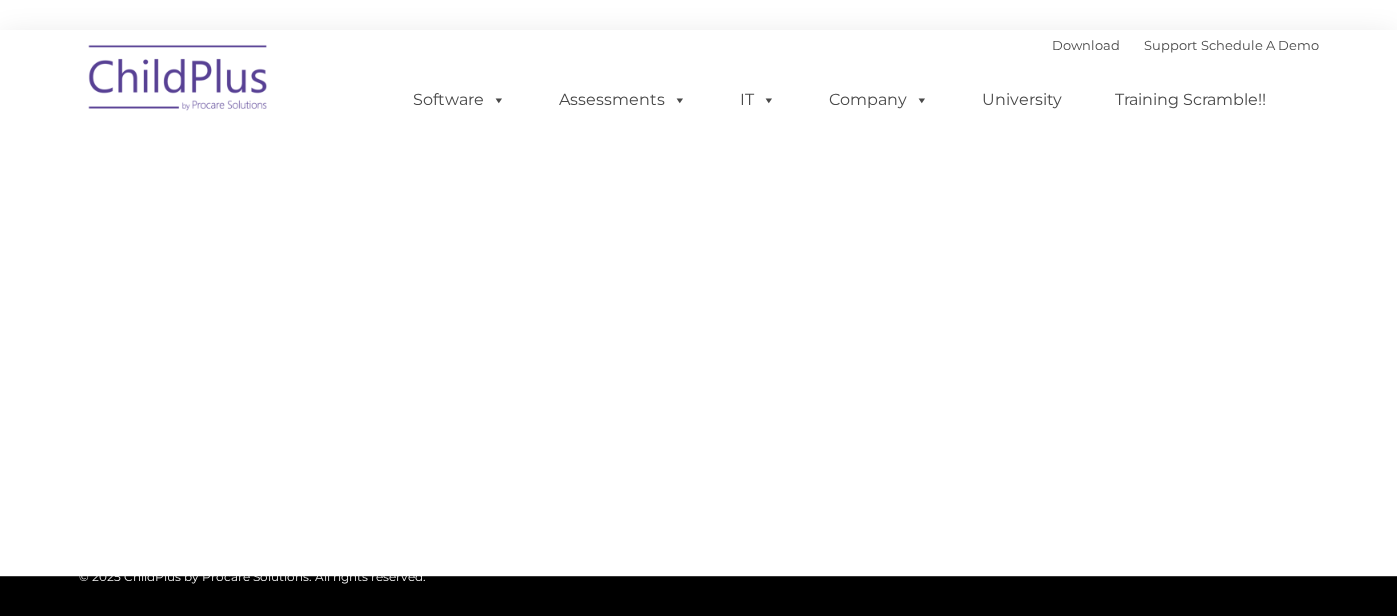 select on "MEDIUM" 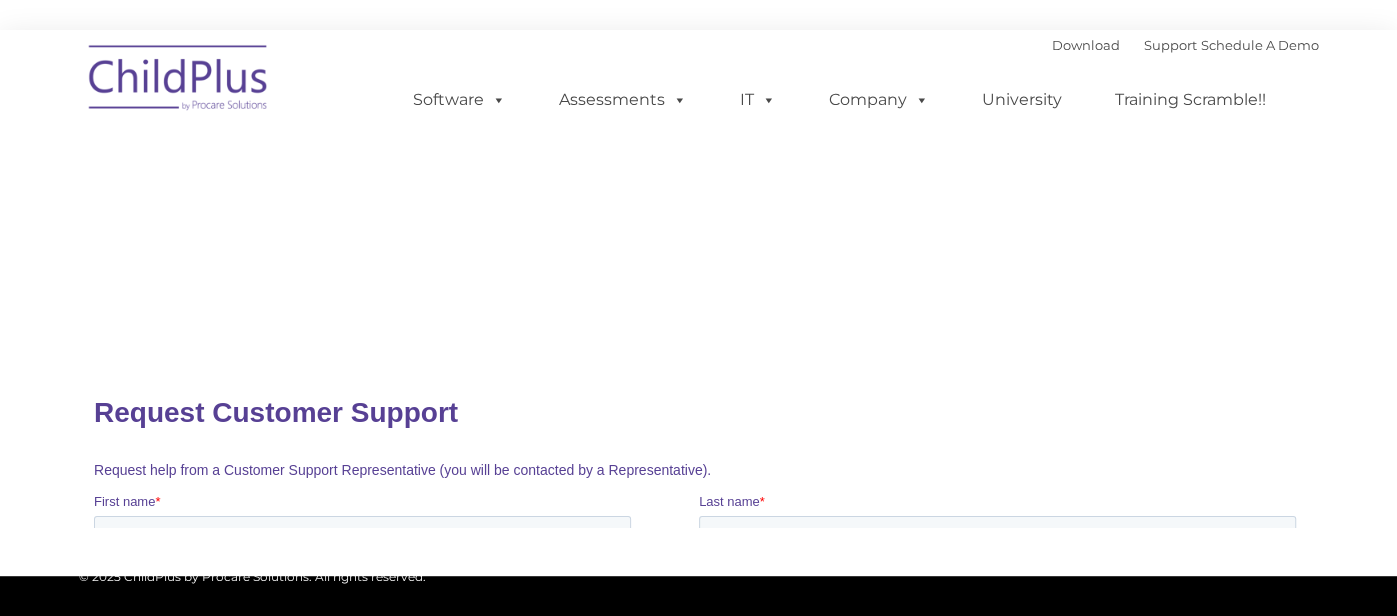 scroll, scrollTop: 0, scrollLeft: 0, axis: both 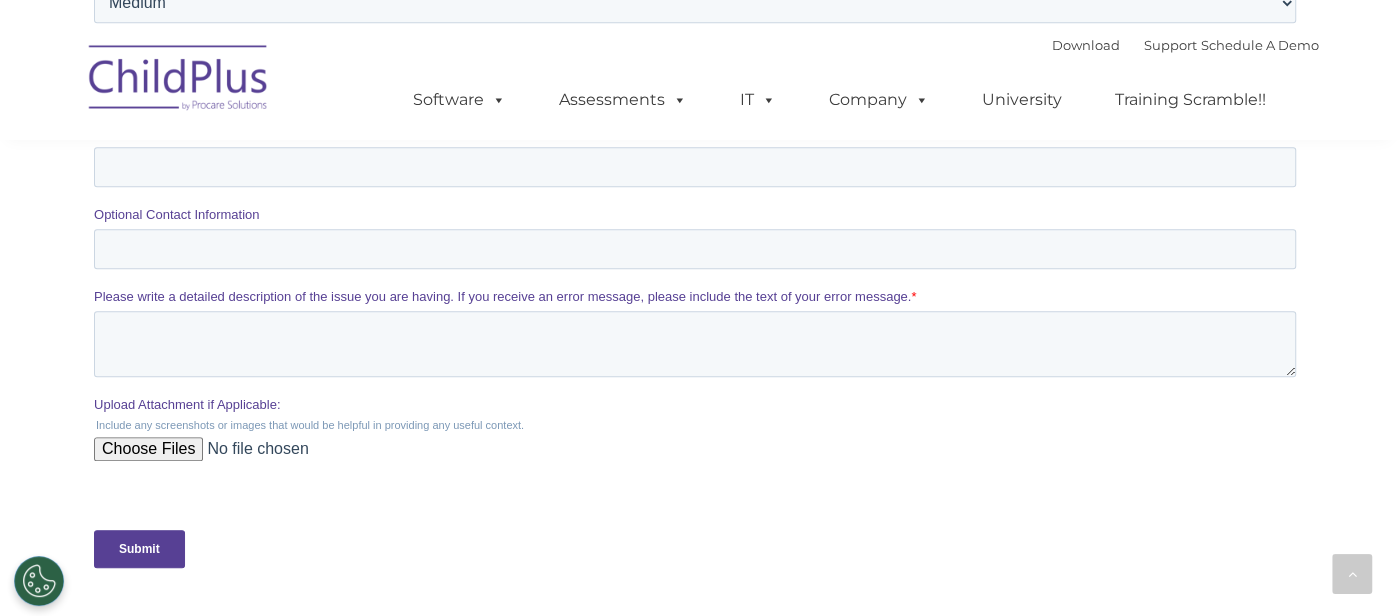 click at bounding box center (179, 81) 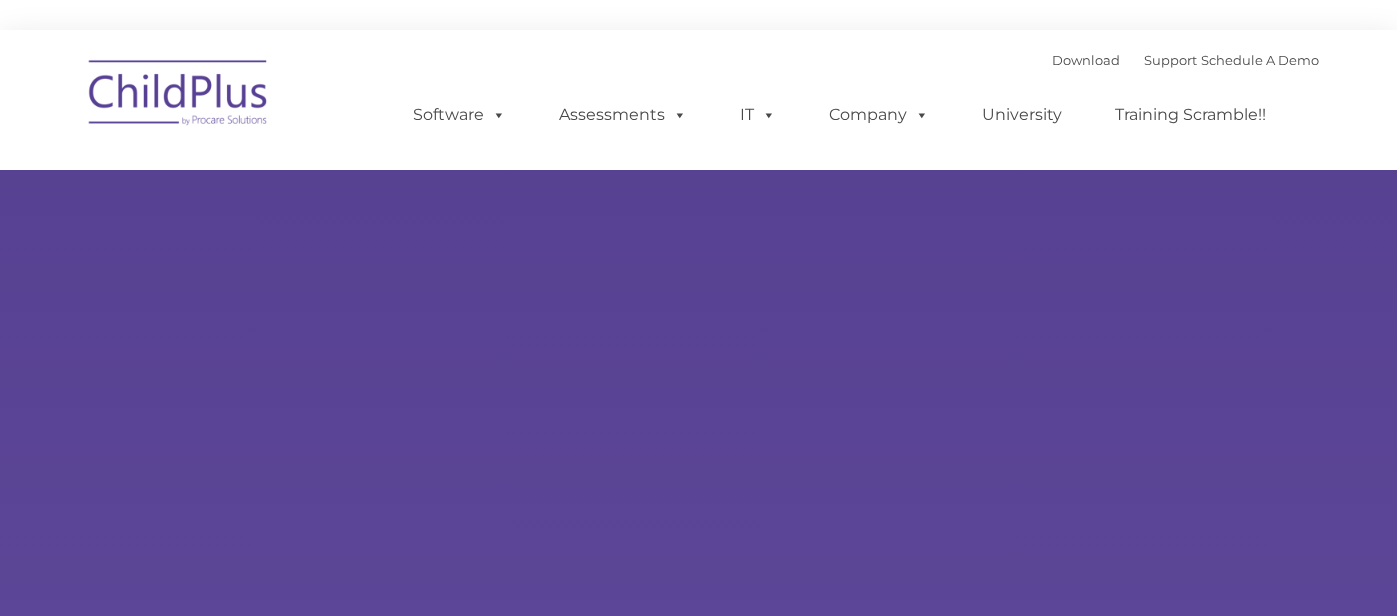 type on "" 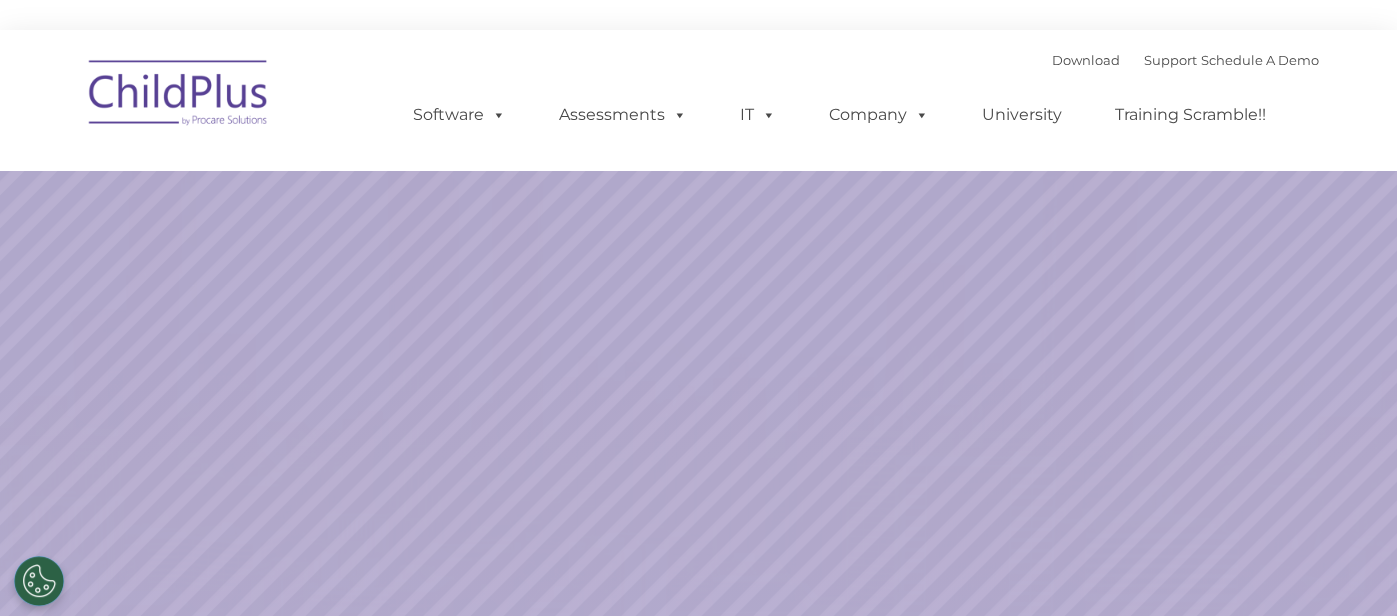 select on "MEDIUM" 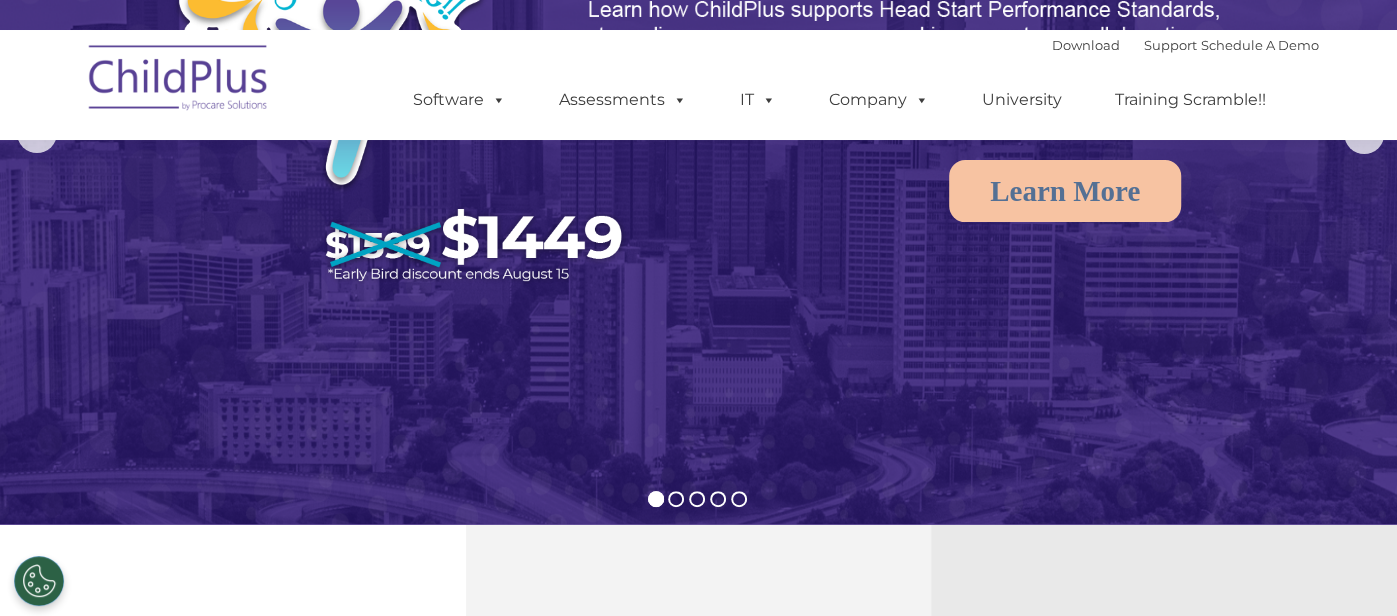 scroll, scrollTop: 285, scrollLeft: 0, axis: vertical 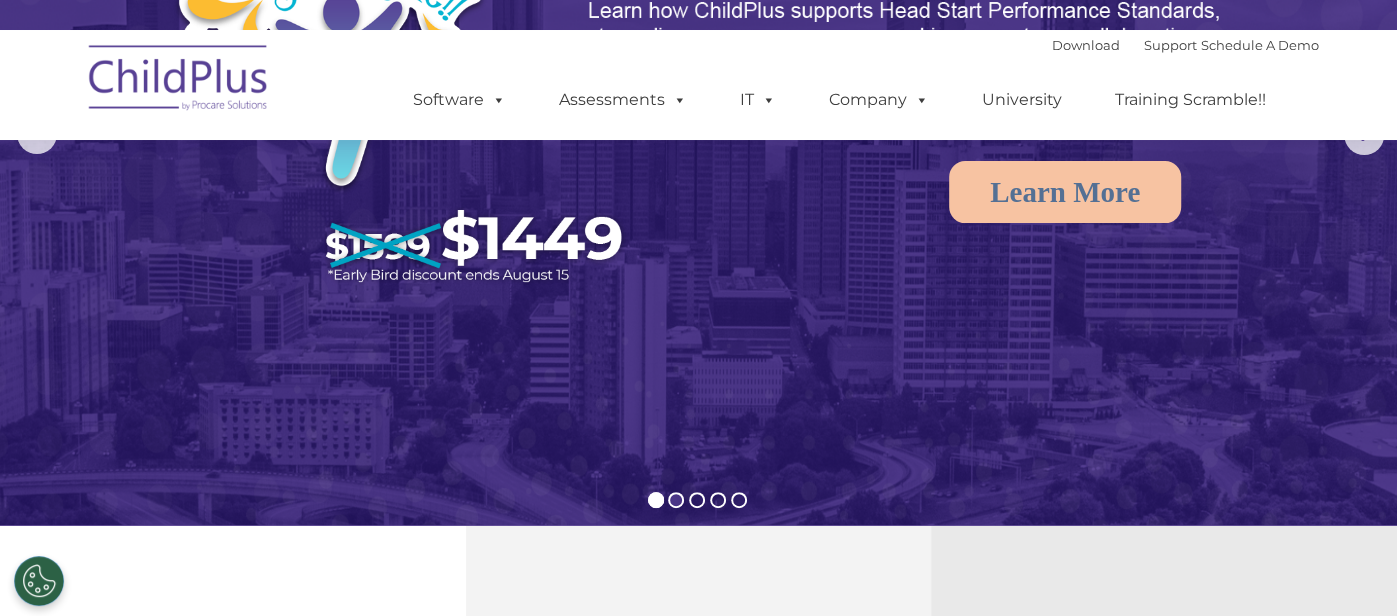 click 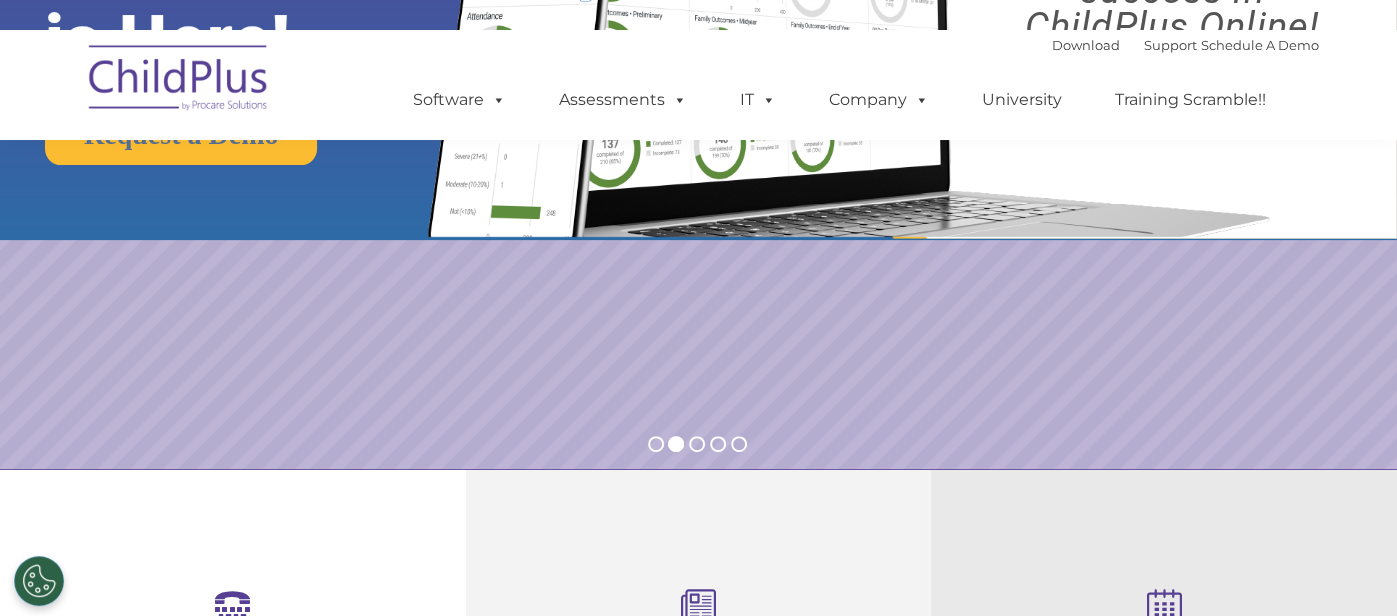 scroll, scrollTop: 343, scrollLeft: 0, axis: vertical 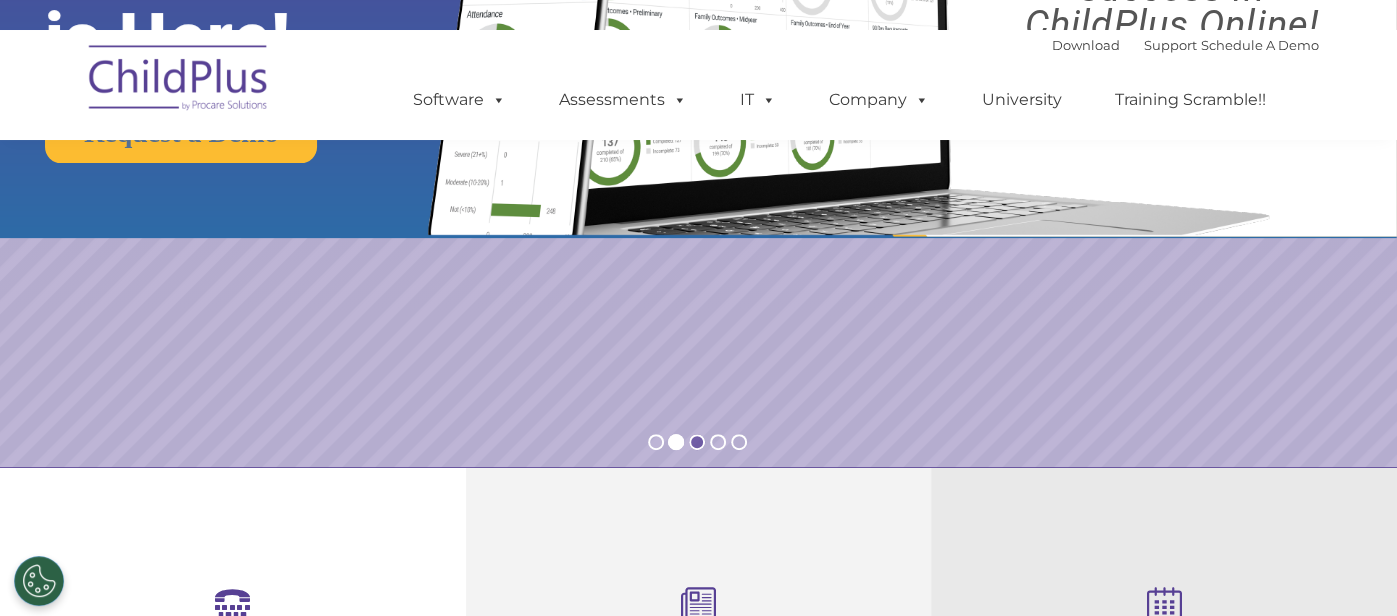 click 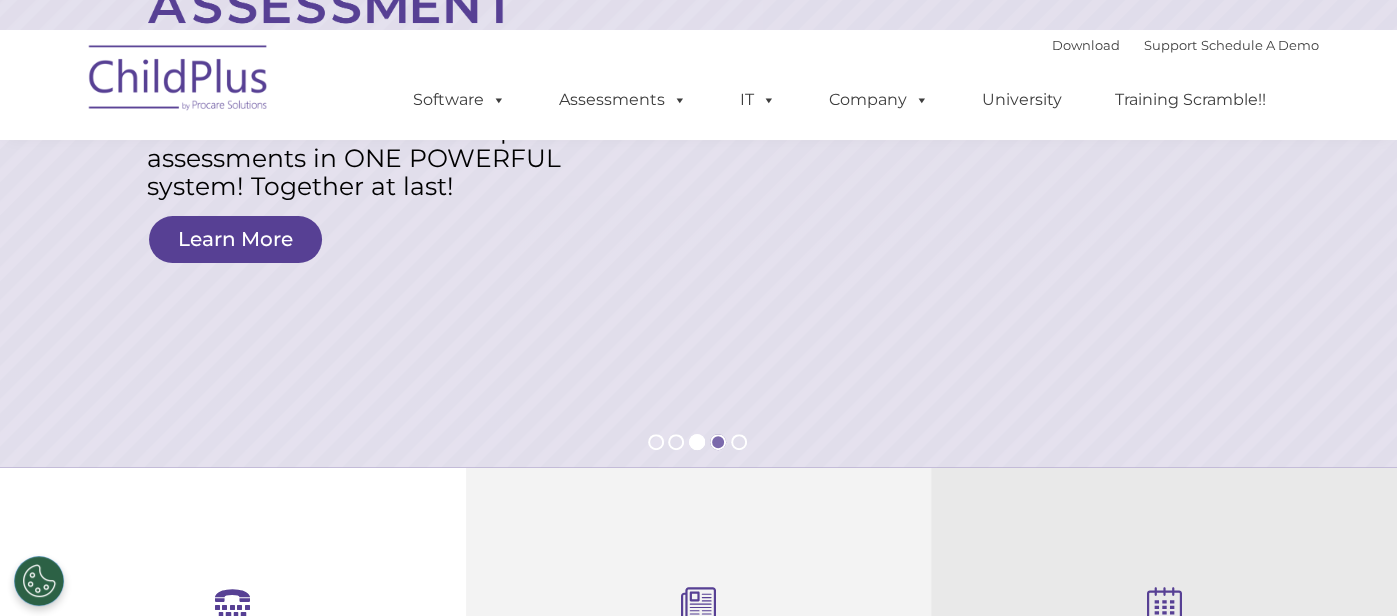 click 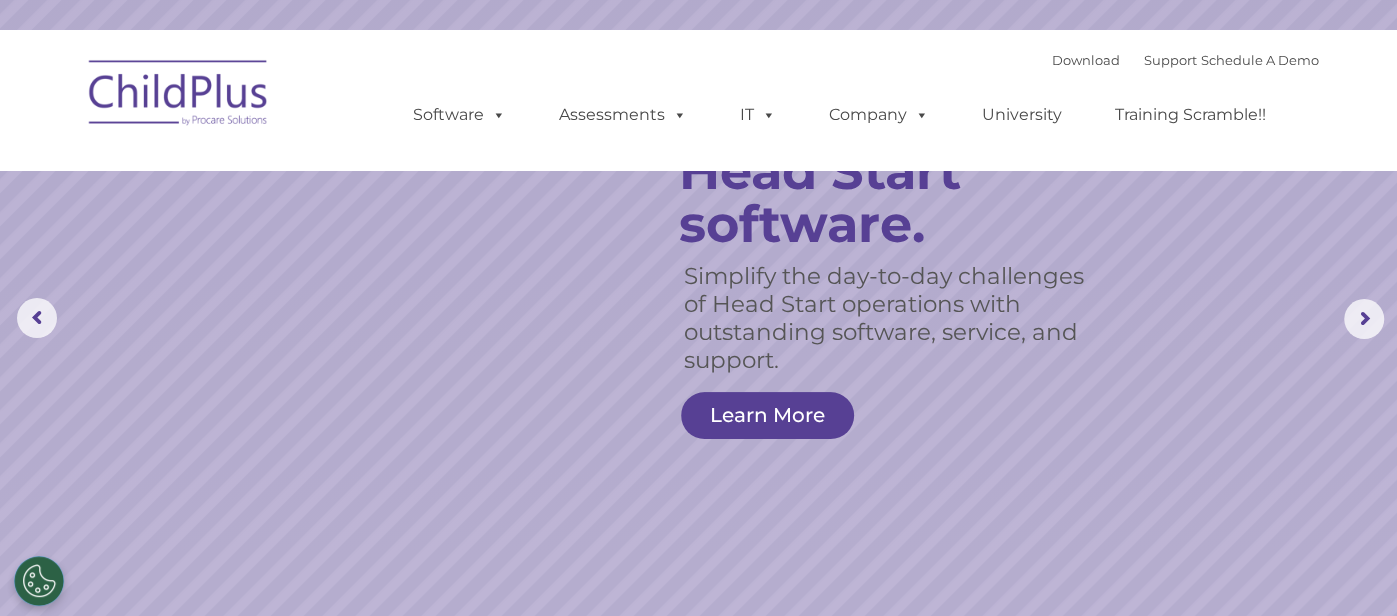 scroll, scrollTop: 0, scrollLeft: 0, axis: both 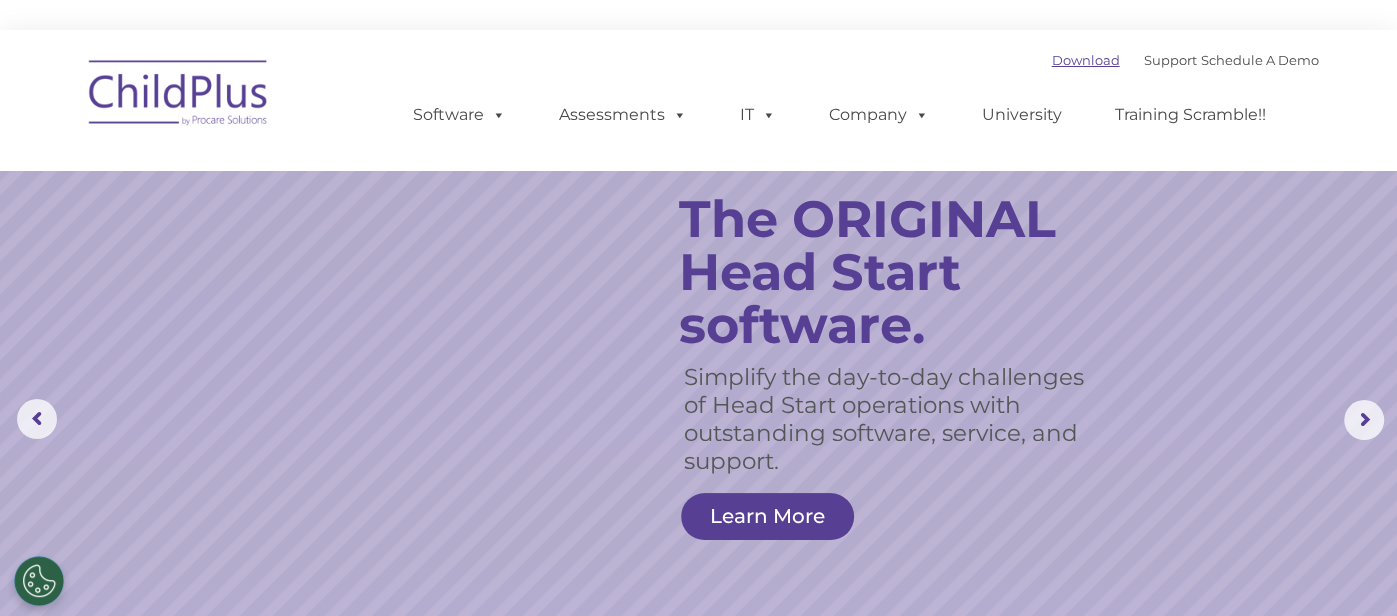 click on "Download" at bounding box center (1086, 60) 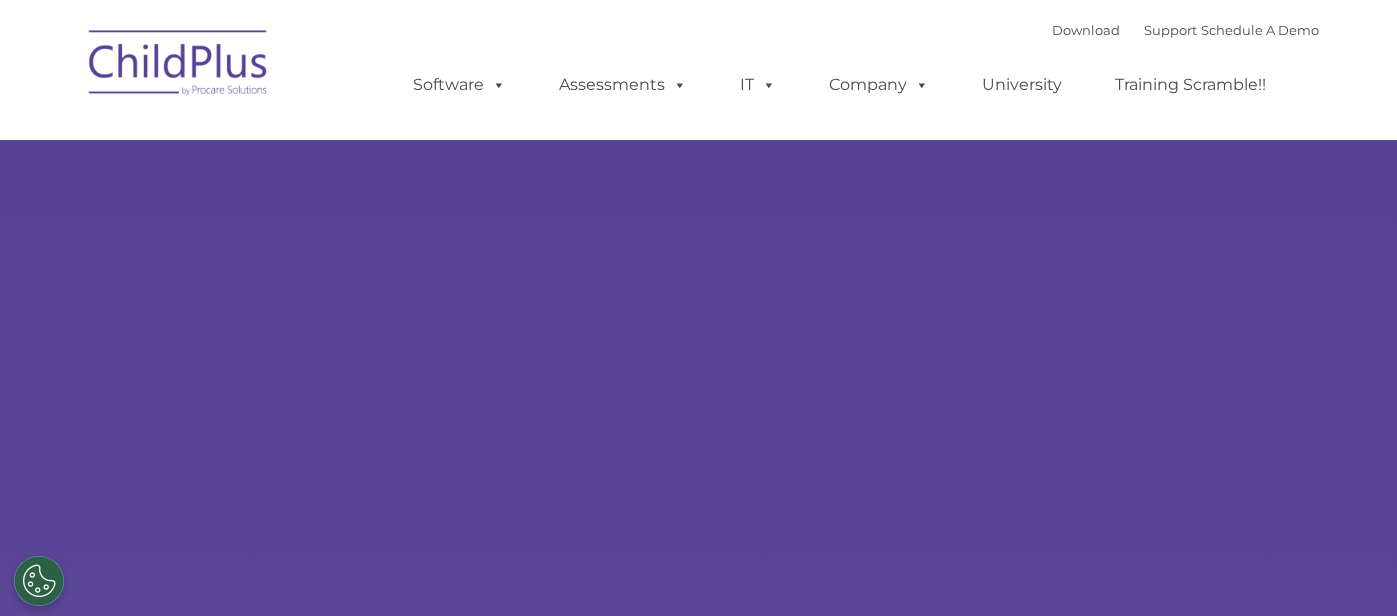 scroll, scrollTop: 0, scrollLeft: 0, axis: both 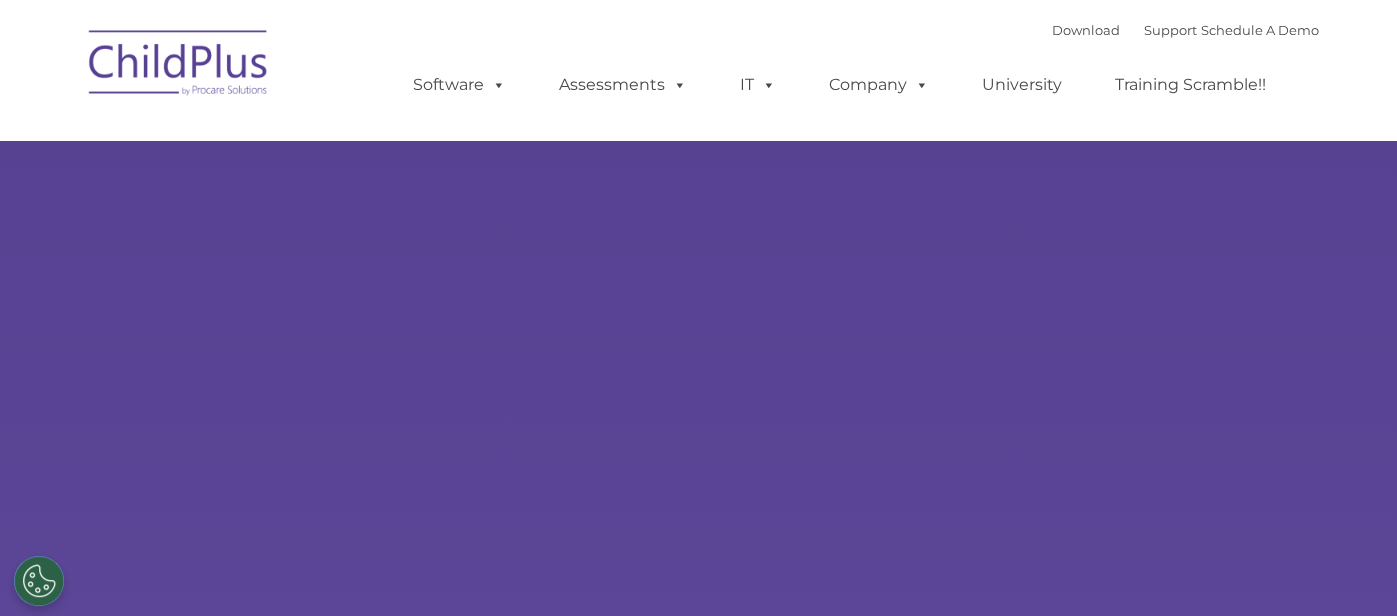 select on "MEDIUM" 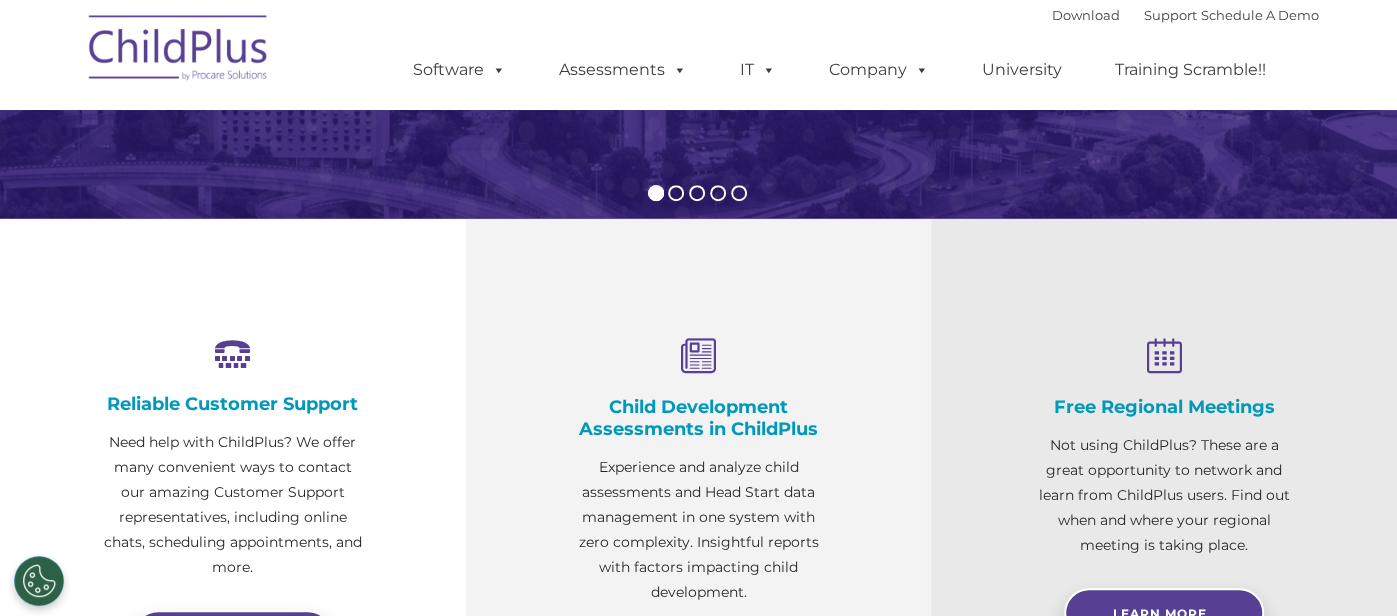 scroll, scrollTop: 560, scrollLeft: 0, axis: vertical 